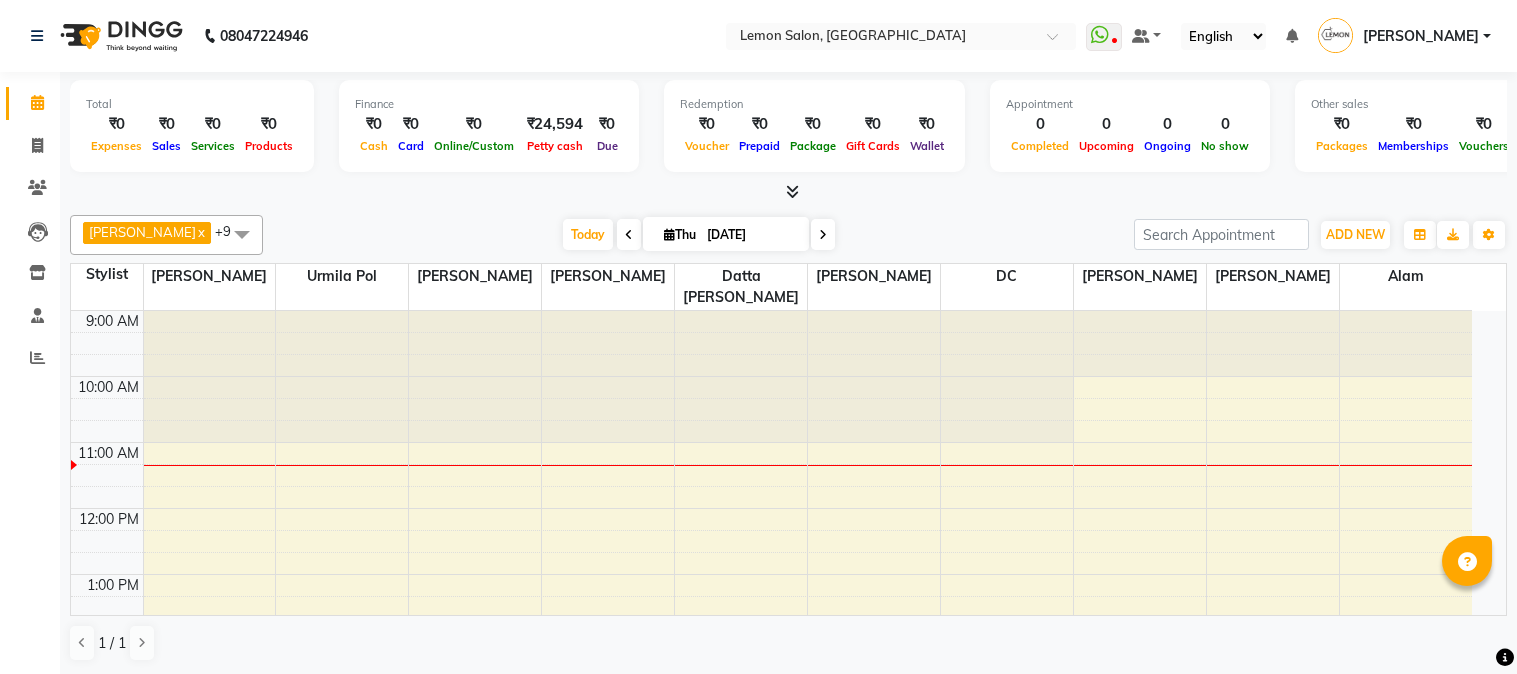 scroll, scrollTop: 0, scrollLeft: 0, axis: both 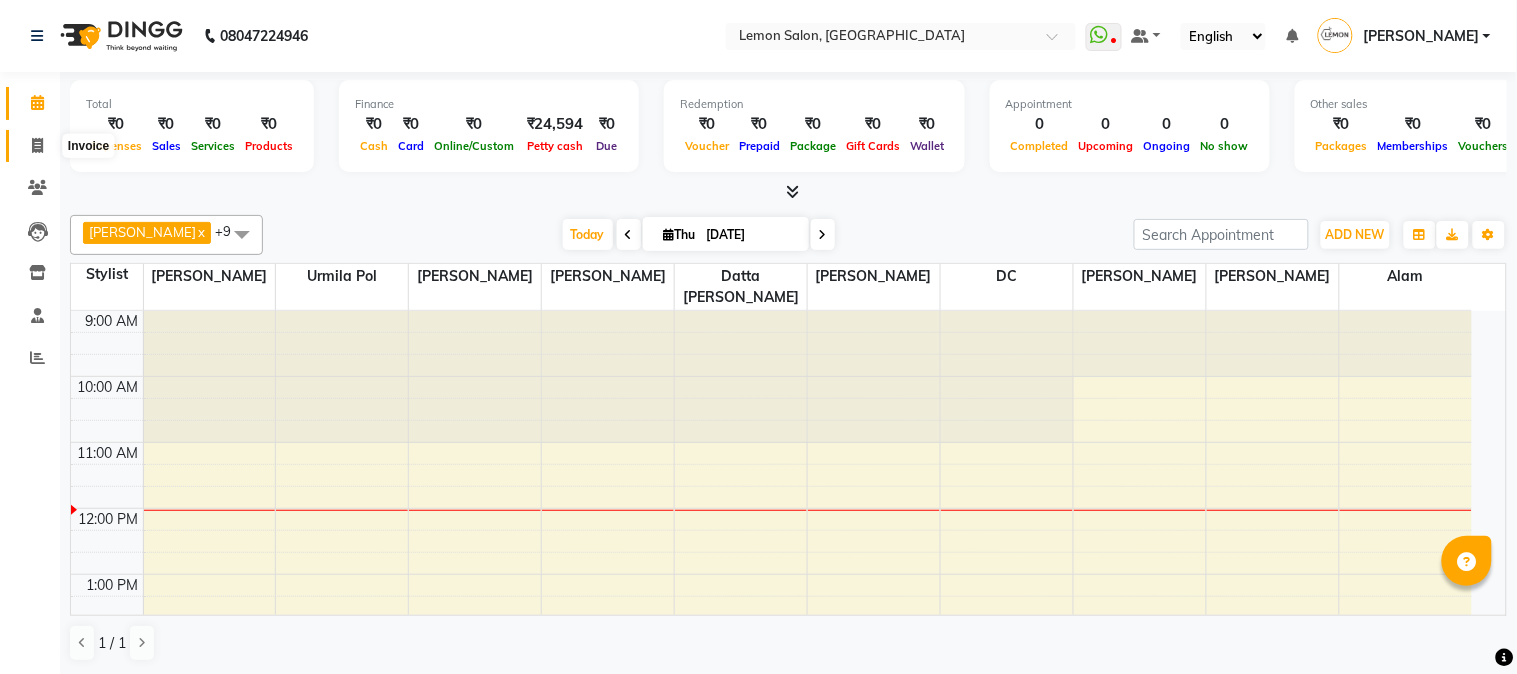 click 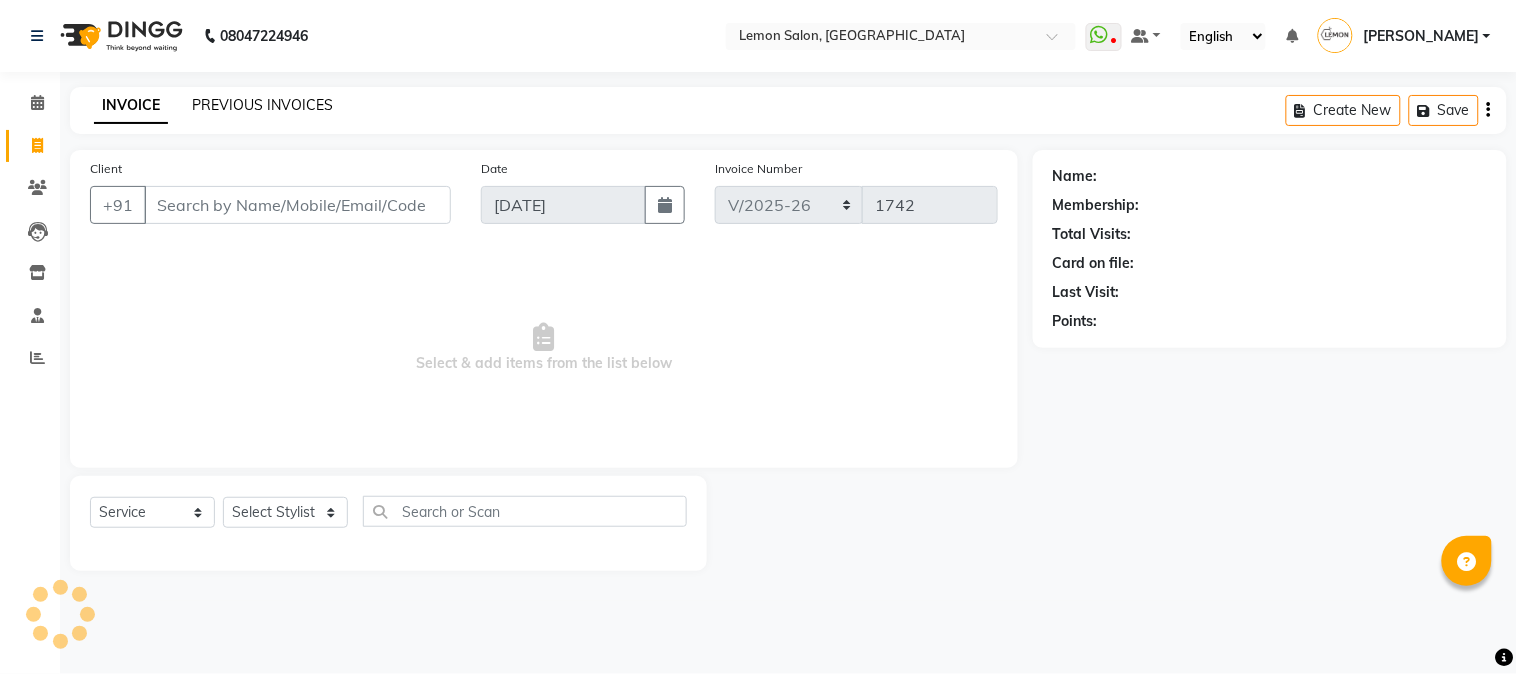 click on "PREVIOUS INVOICES" 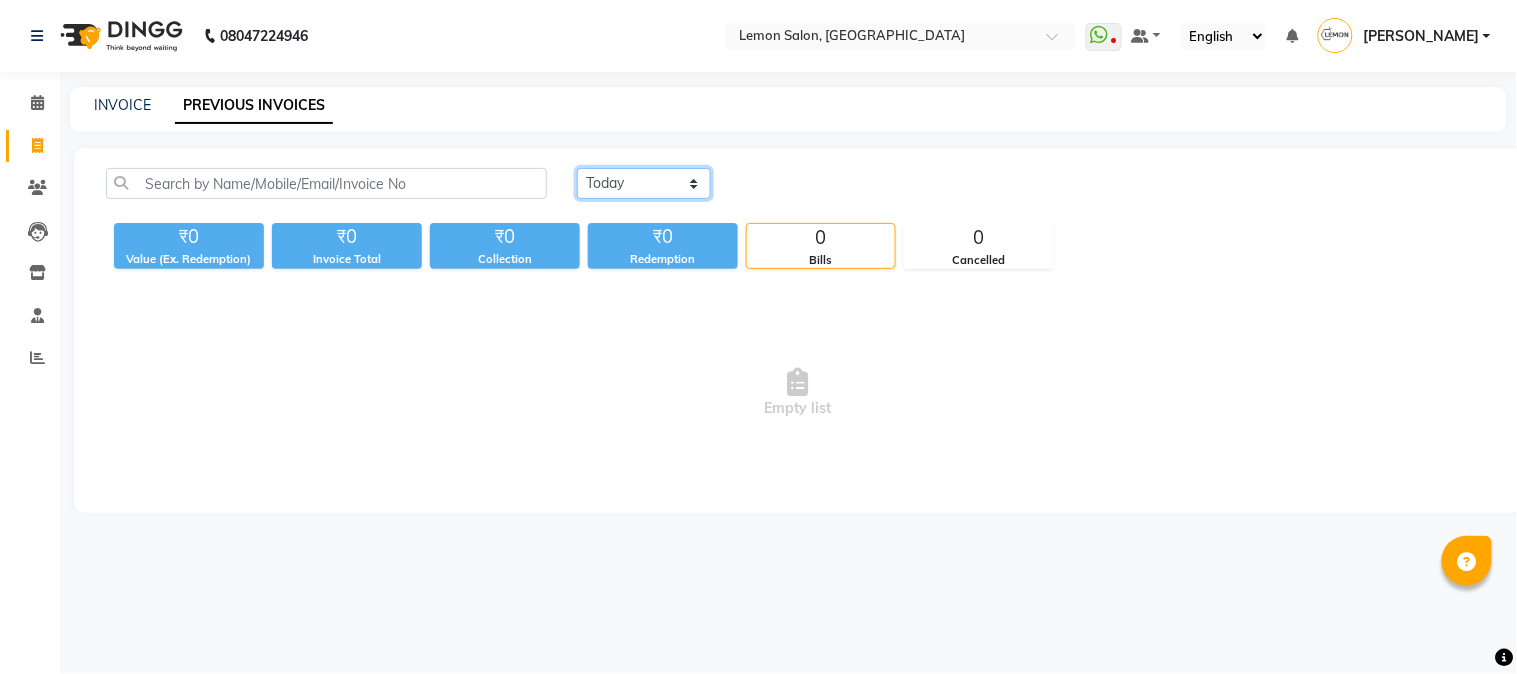 click on "Today Yesterday Custom Range" 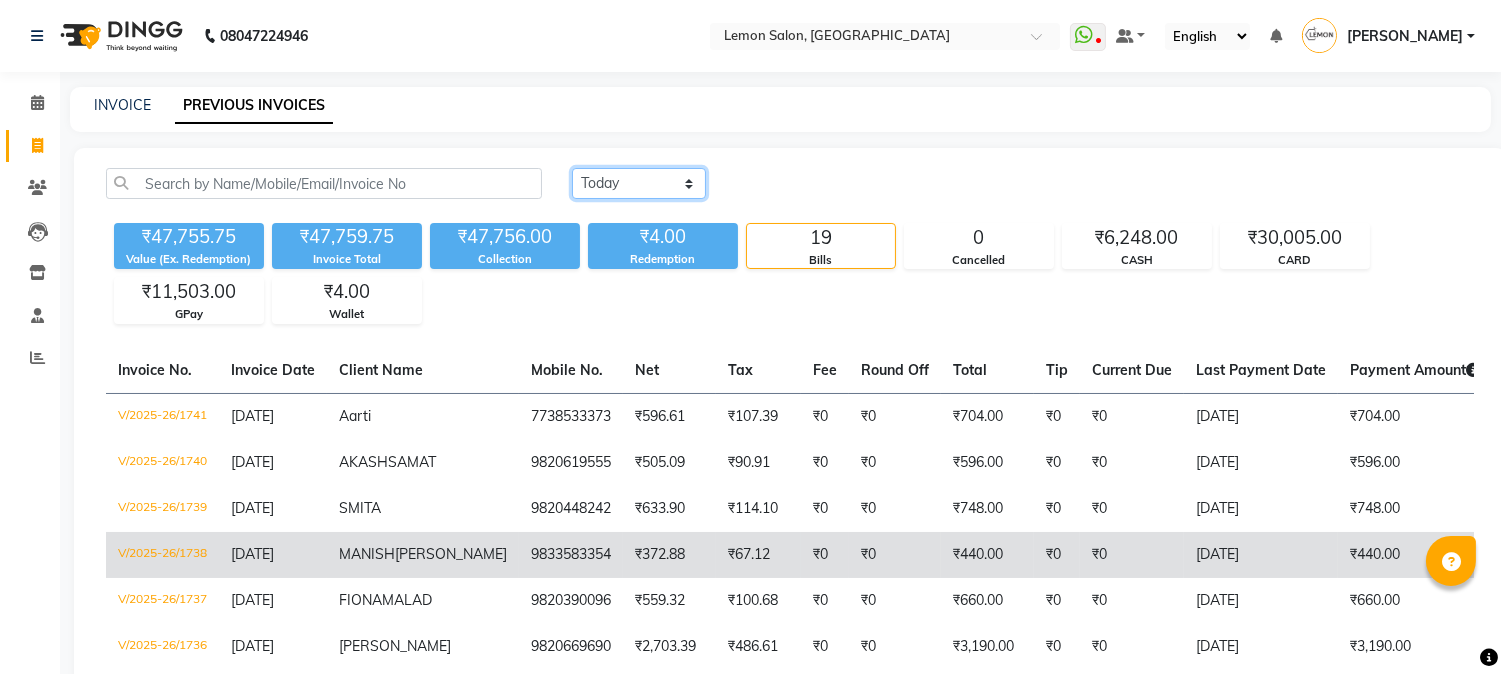 scroll, scrollTop: 296, scrollLeft: 0, axis: vertical 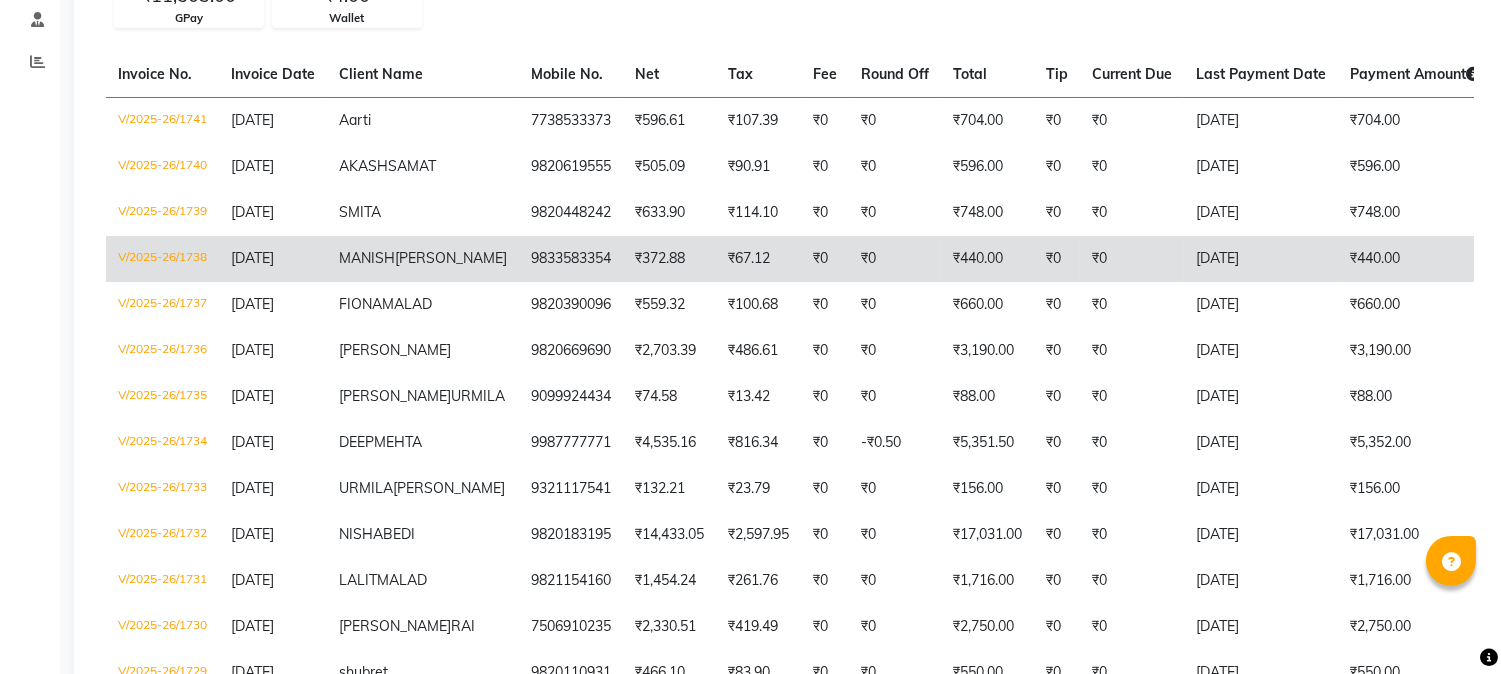 click on "9833583354" 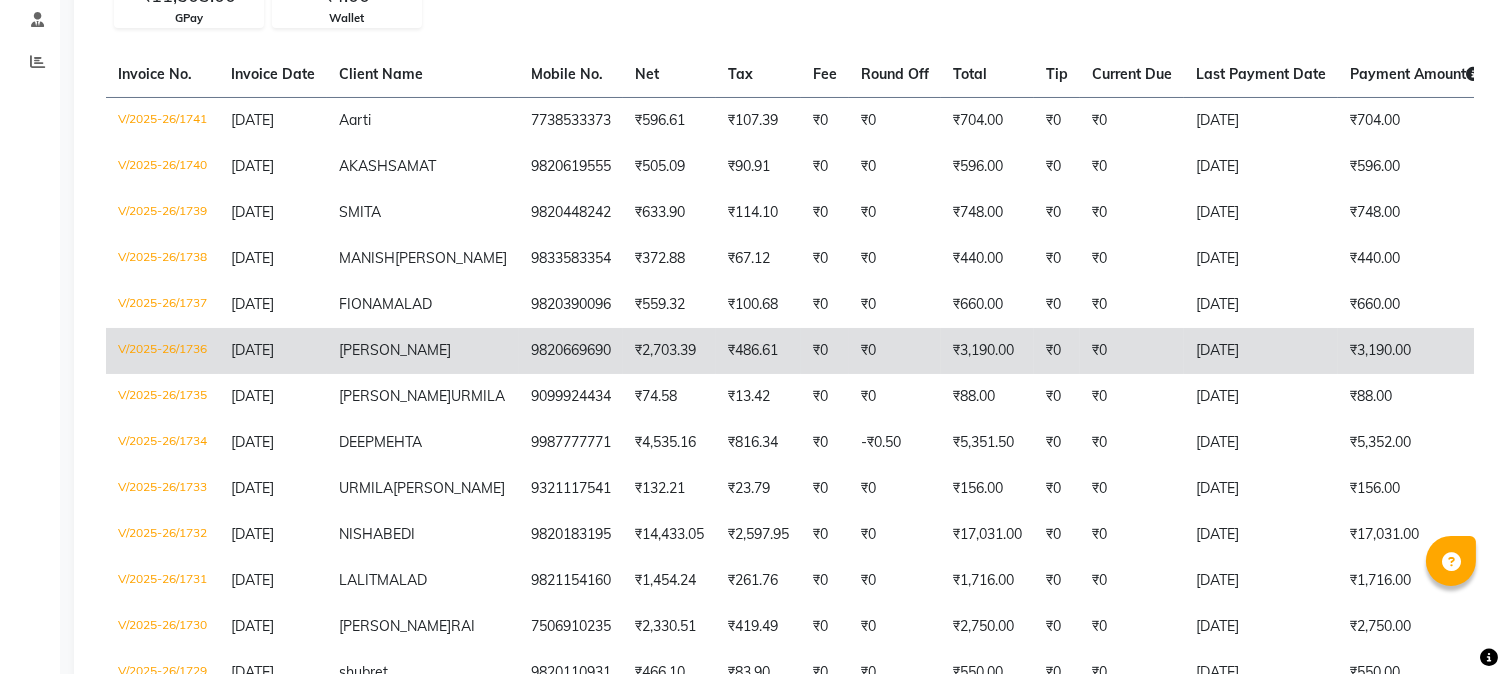 click on "9820669690" 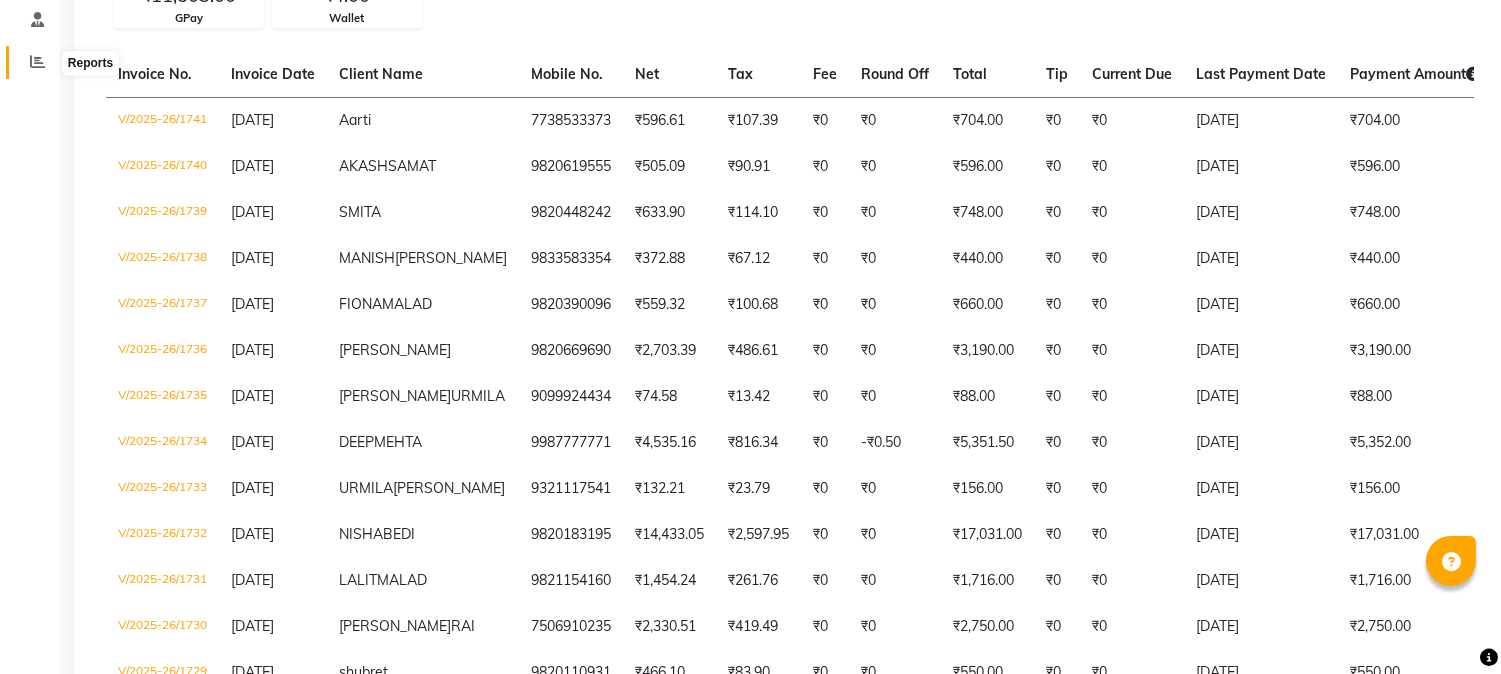 click 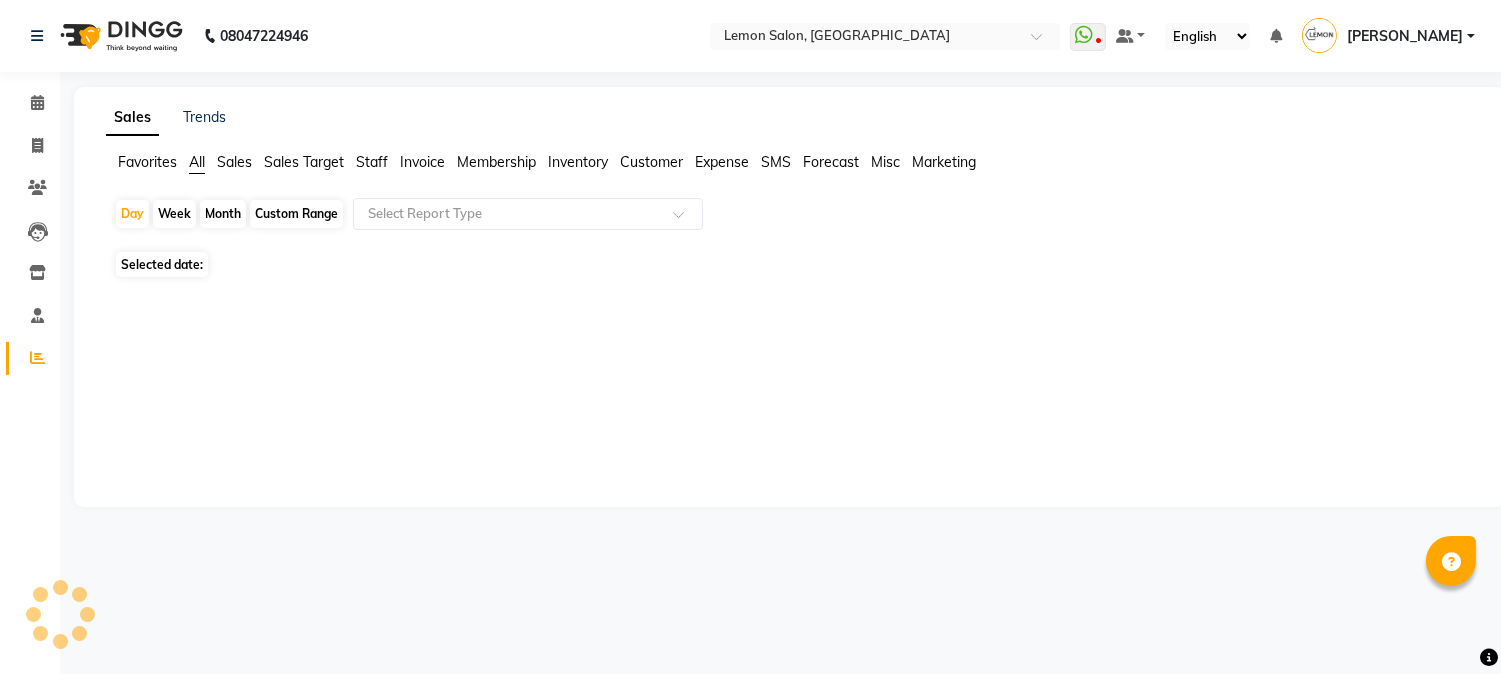 scroll, scrollTop: 0, scrollLeft: 0, axis: both 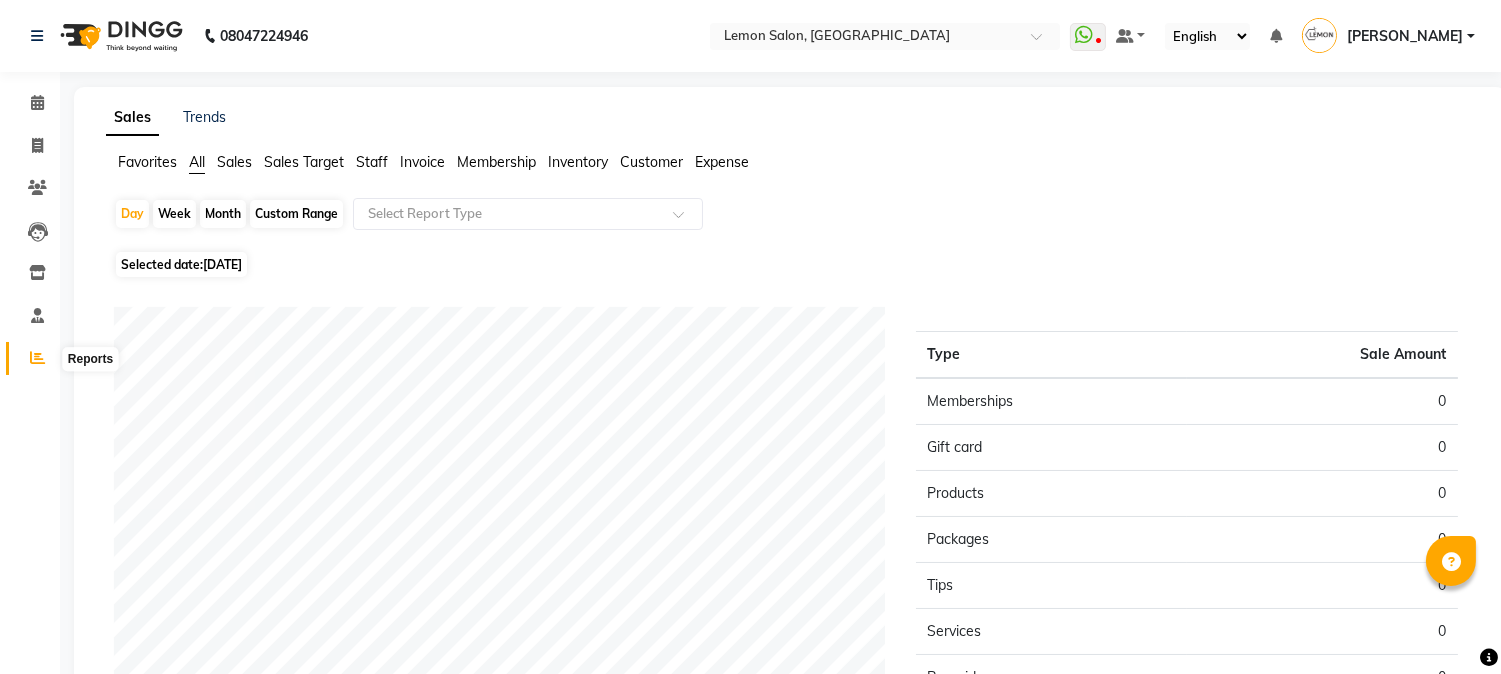 click 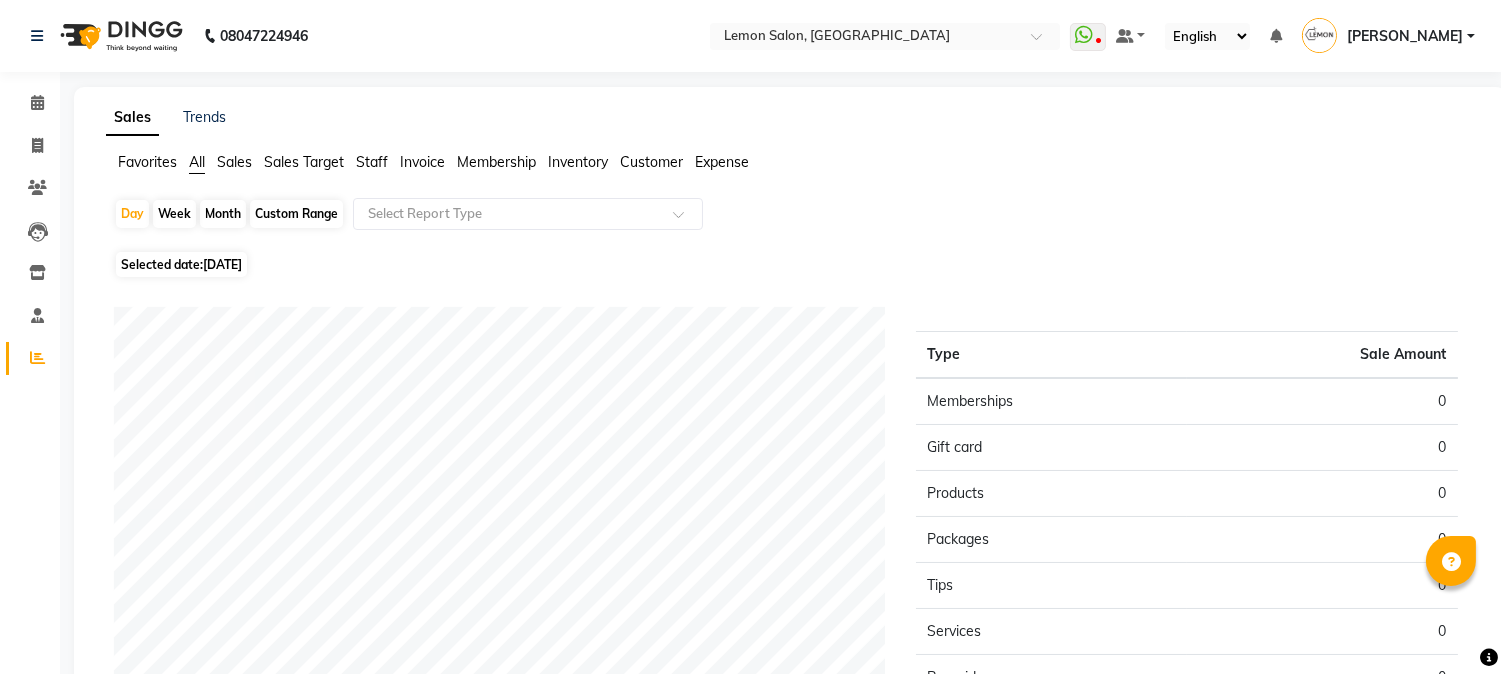 click on "Month" 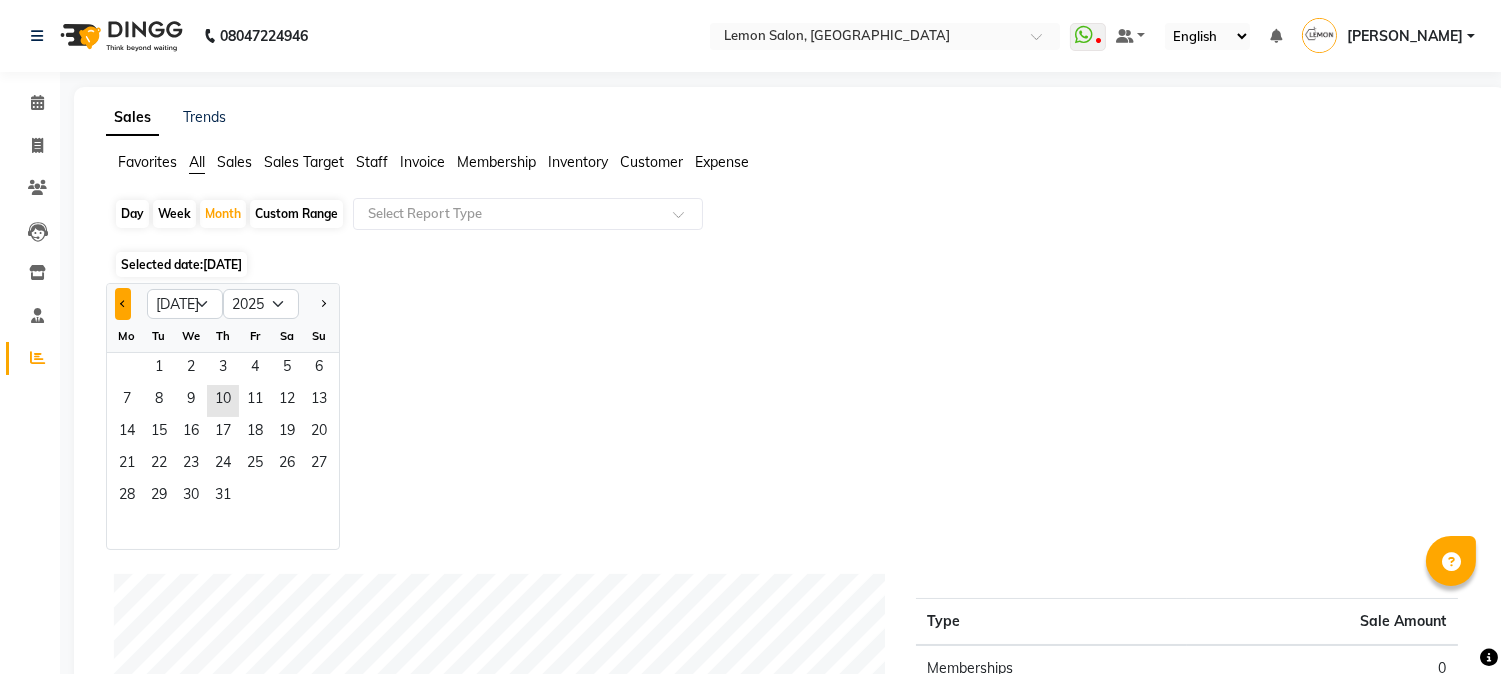 click 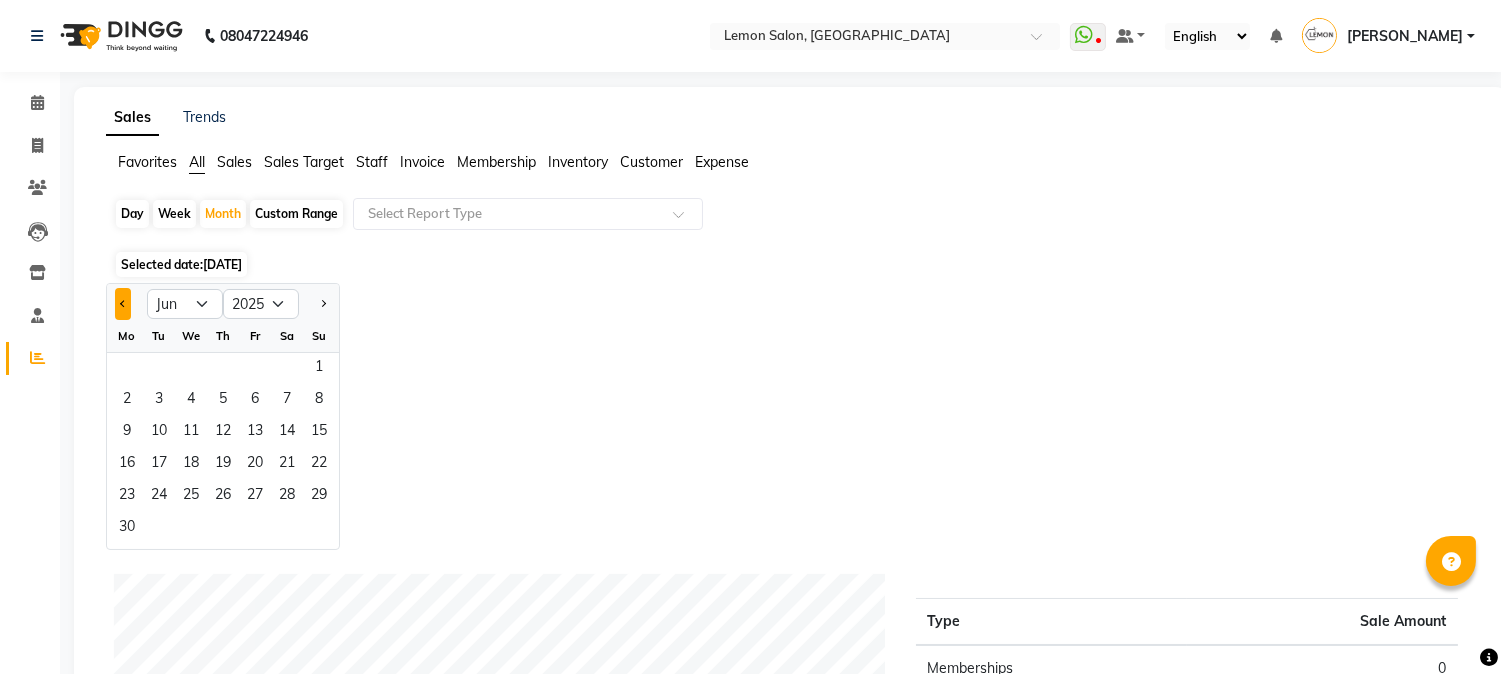 click 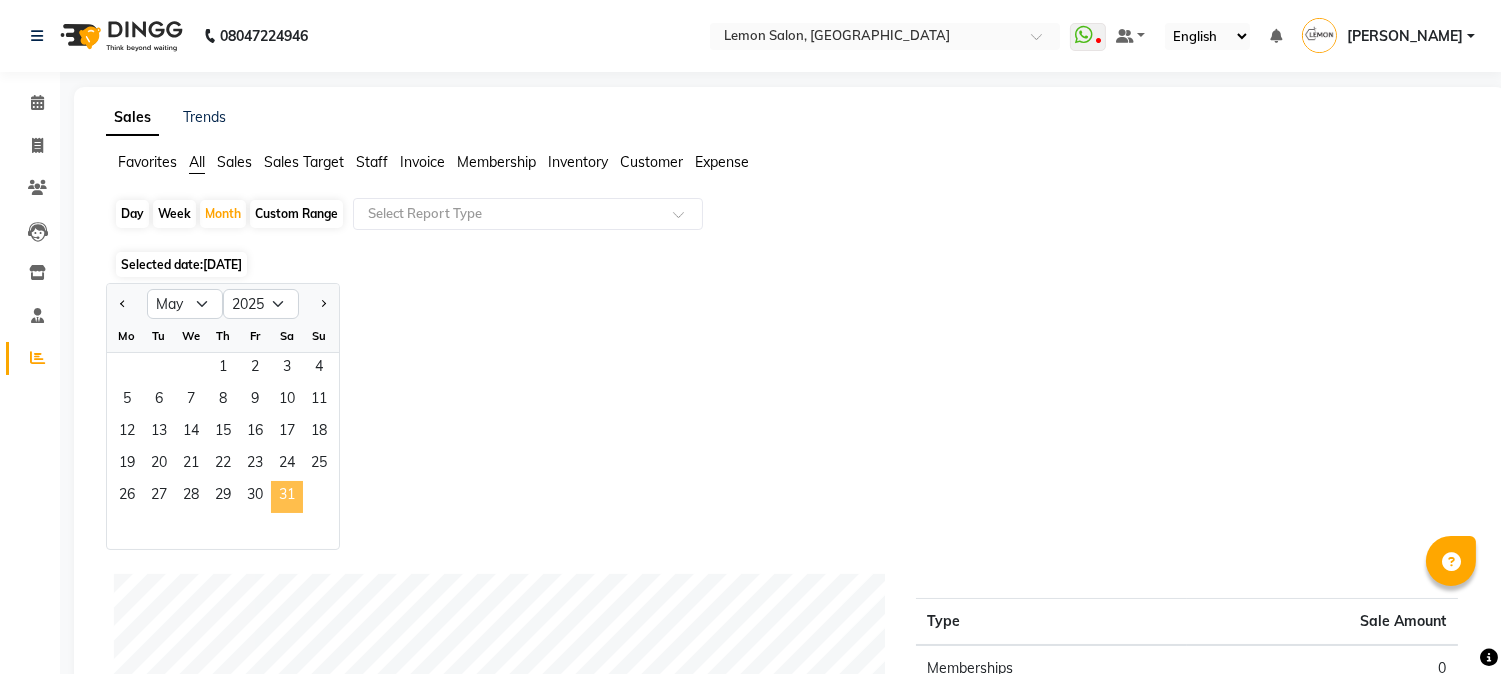 click on "31" 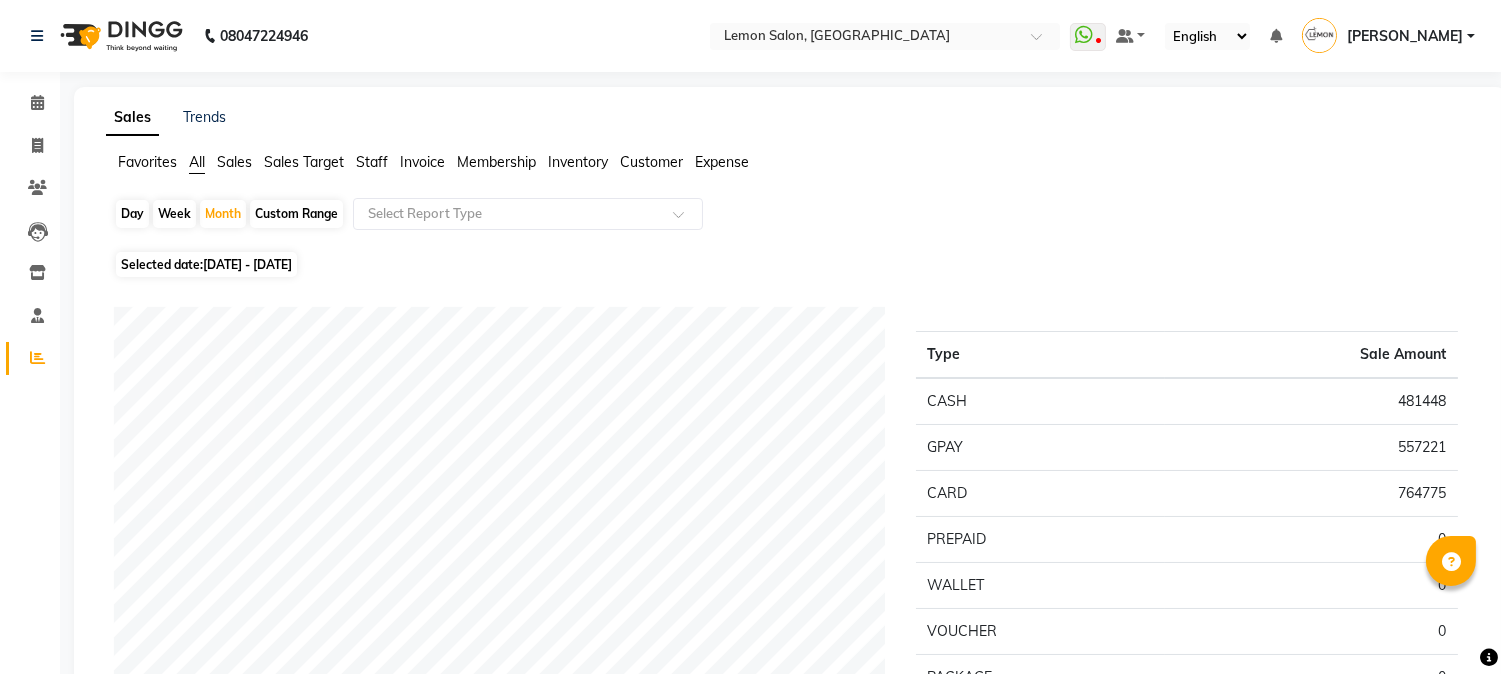 click on "Staff" 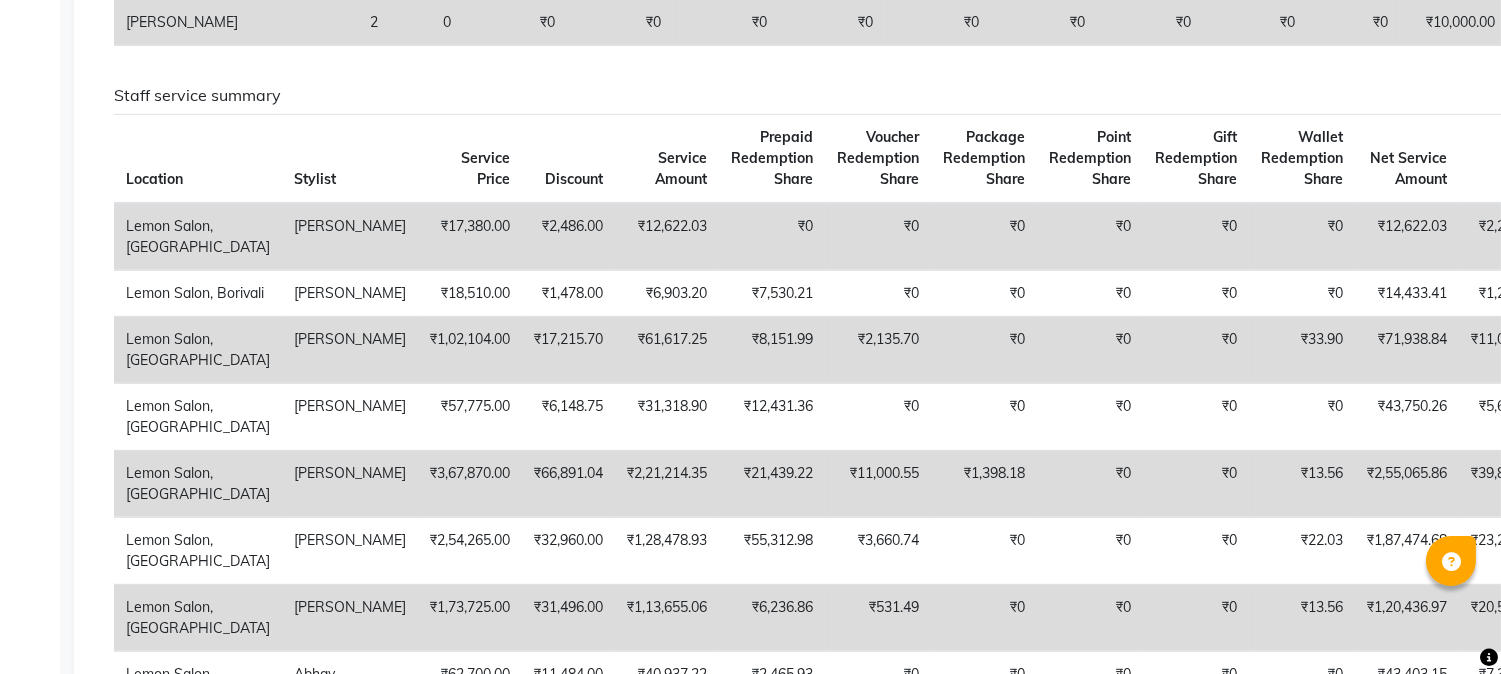 scroll, scrollTop: 0, scrollLeft: 0, axis: both 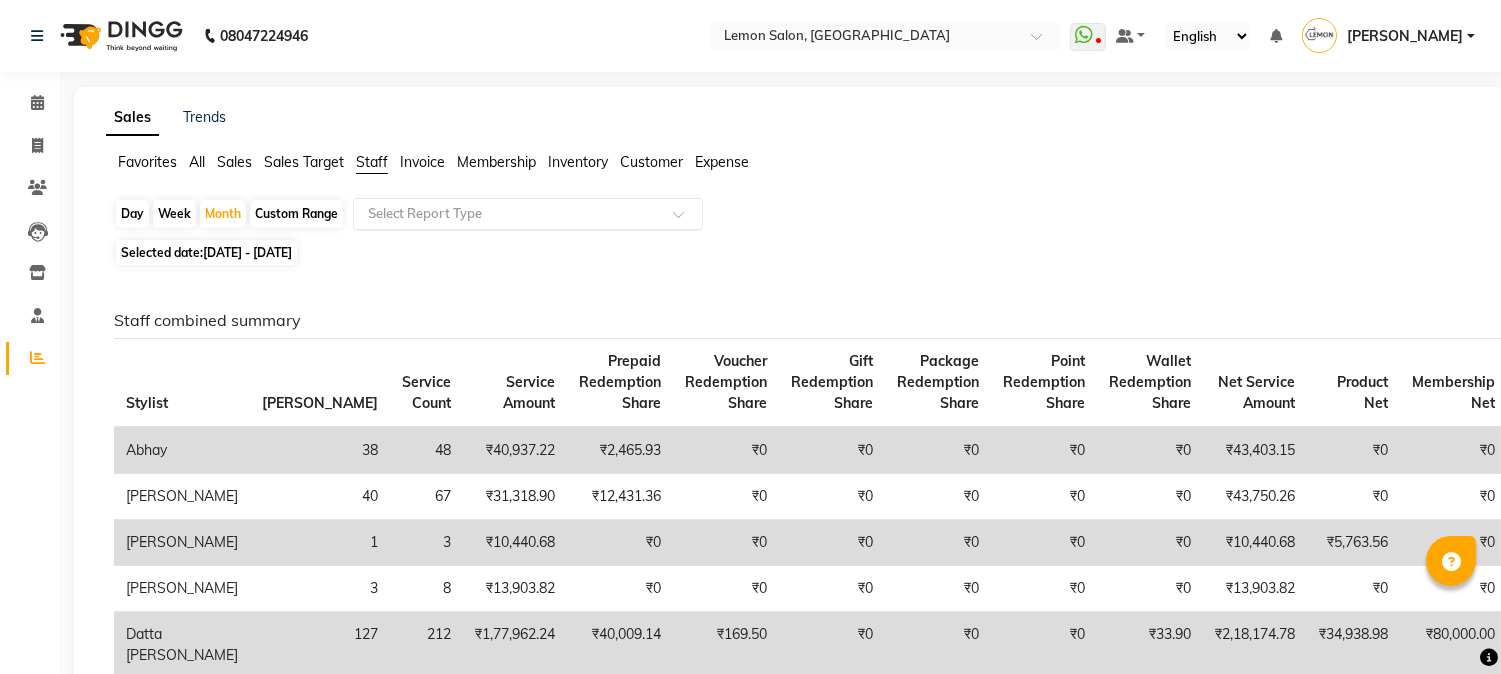 click 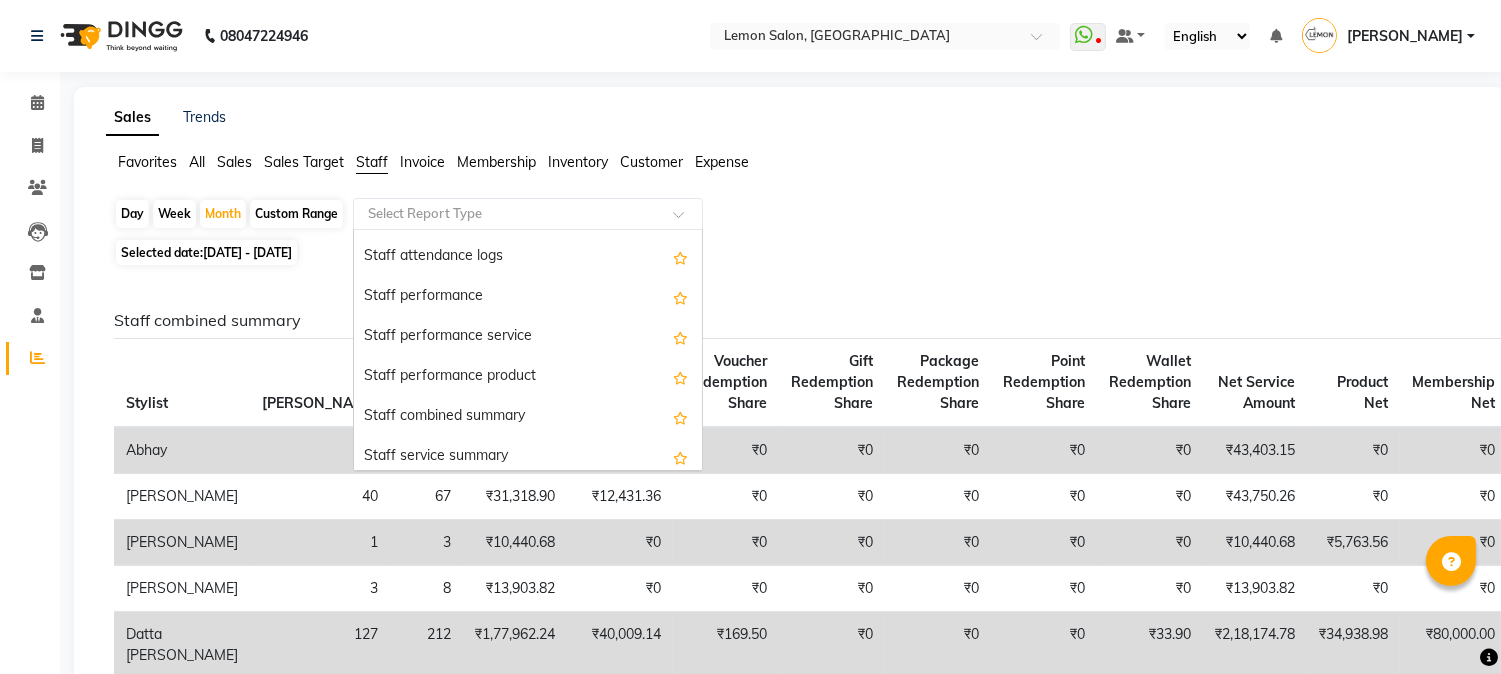 scroll, scrollTop: 311, scrollLeft: 0, axis: vertical 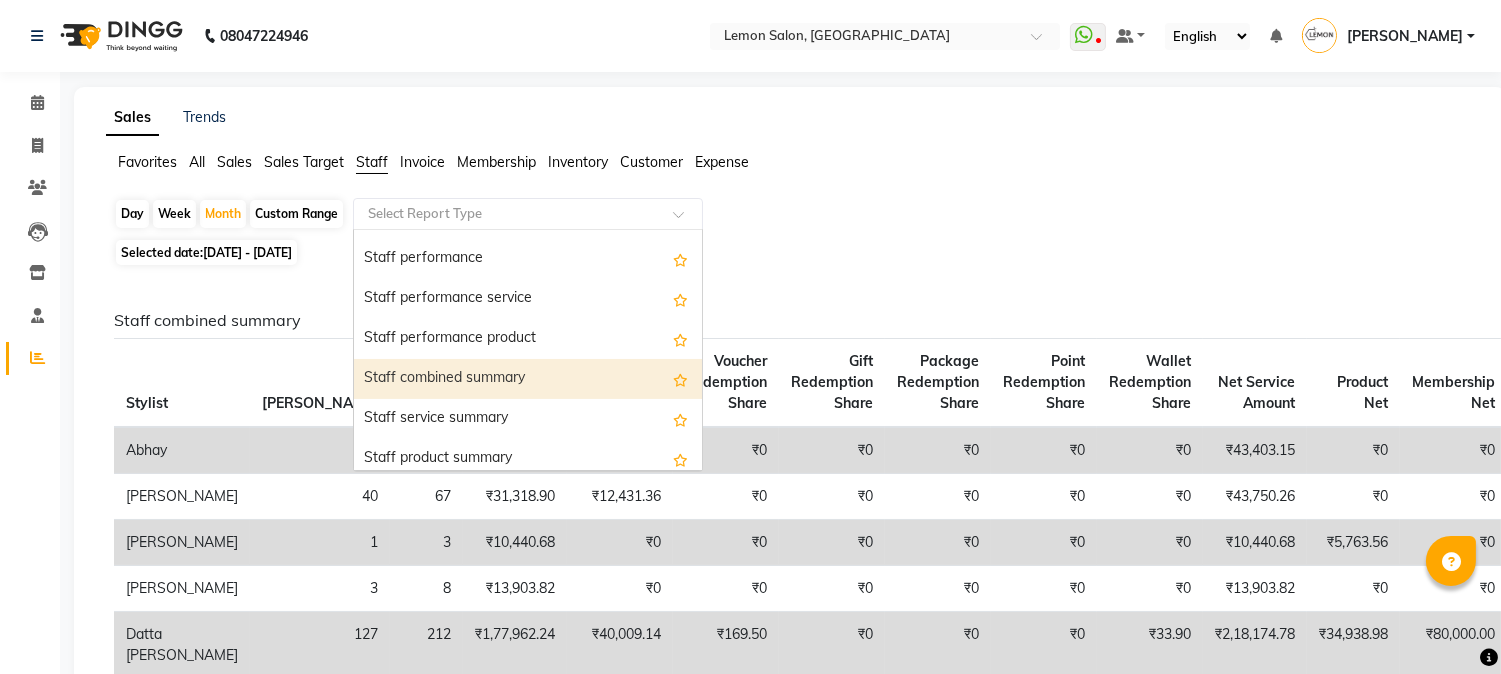 click on "Staff combined summary" at bounding box center (528, 379) 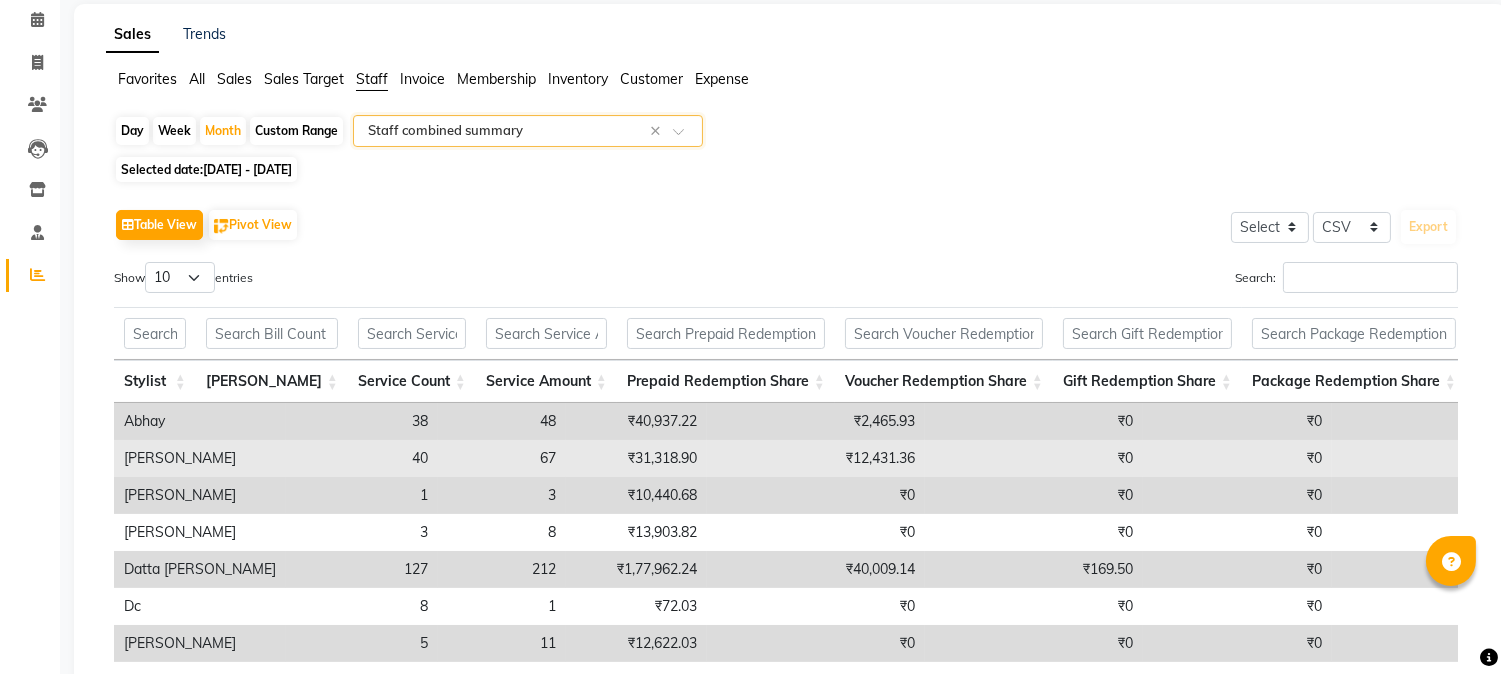 scroll, scrollTop: 71, scrollLeft: 0, axis: vertical 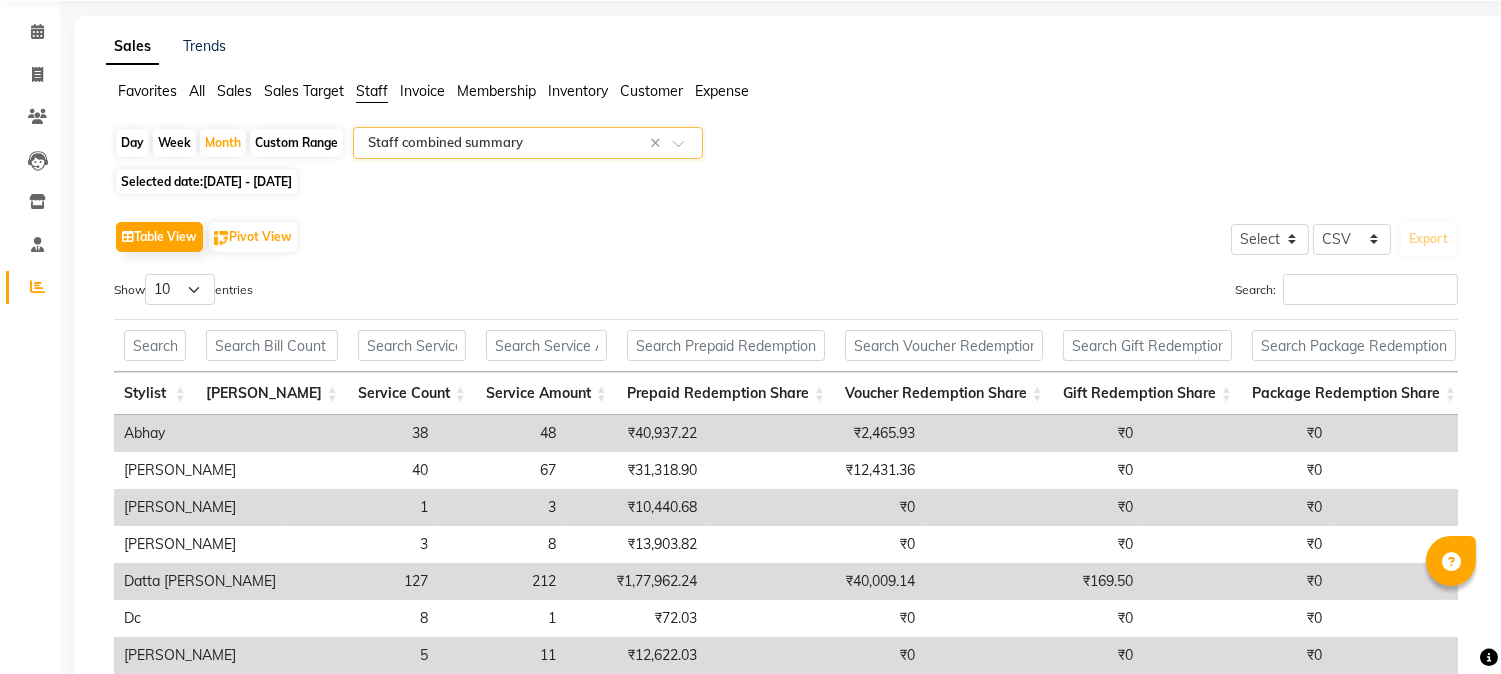 click on "All" 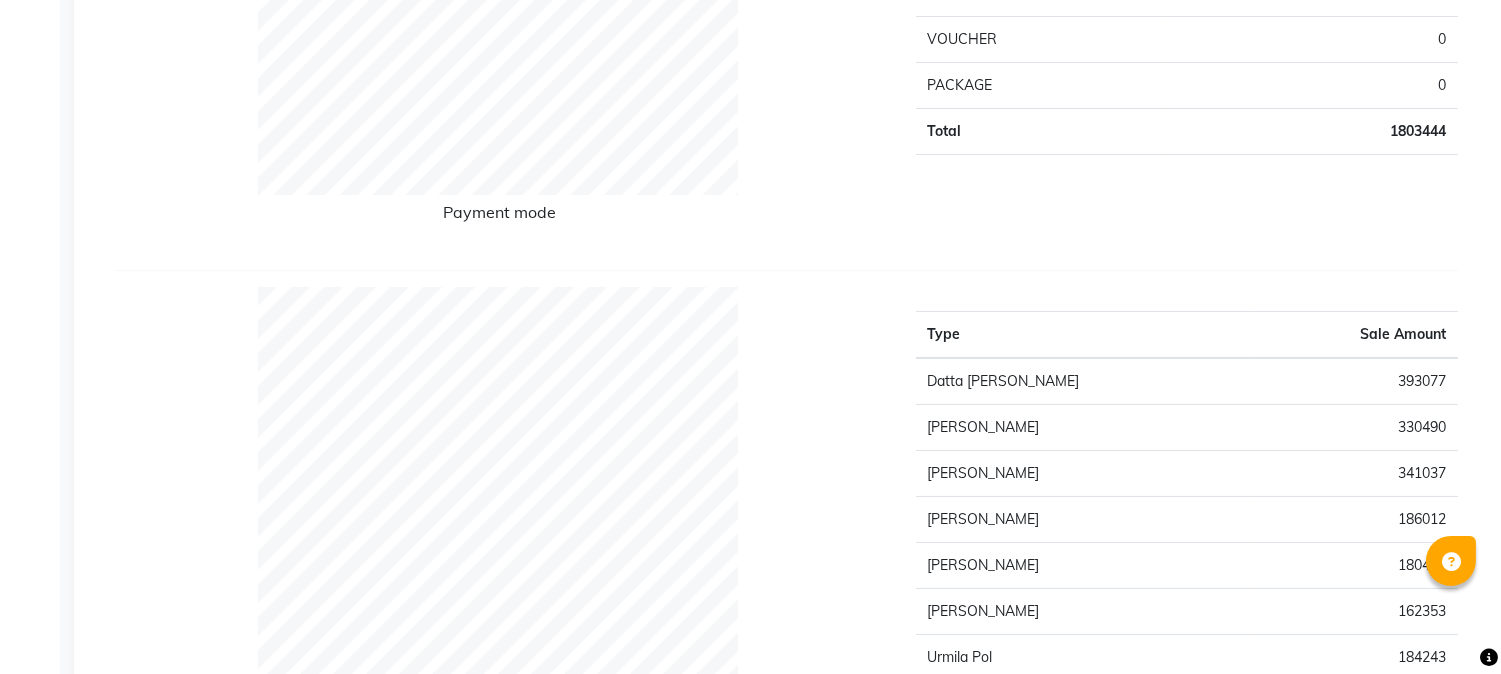 scroll, scrollTop: 0, scrollLeft: 0, axis: both 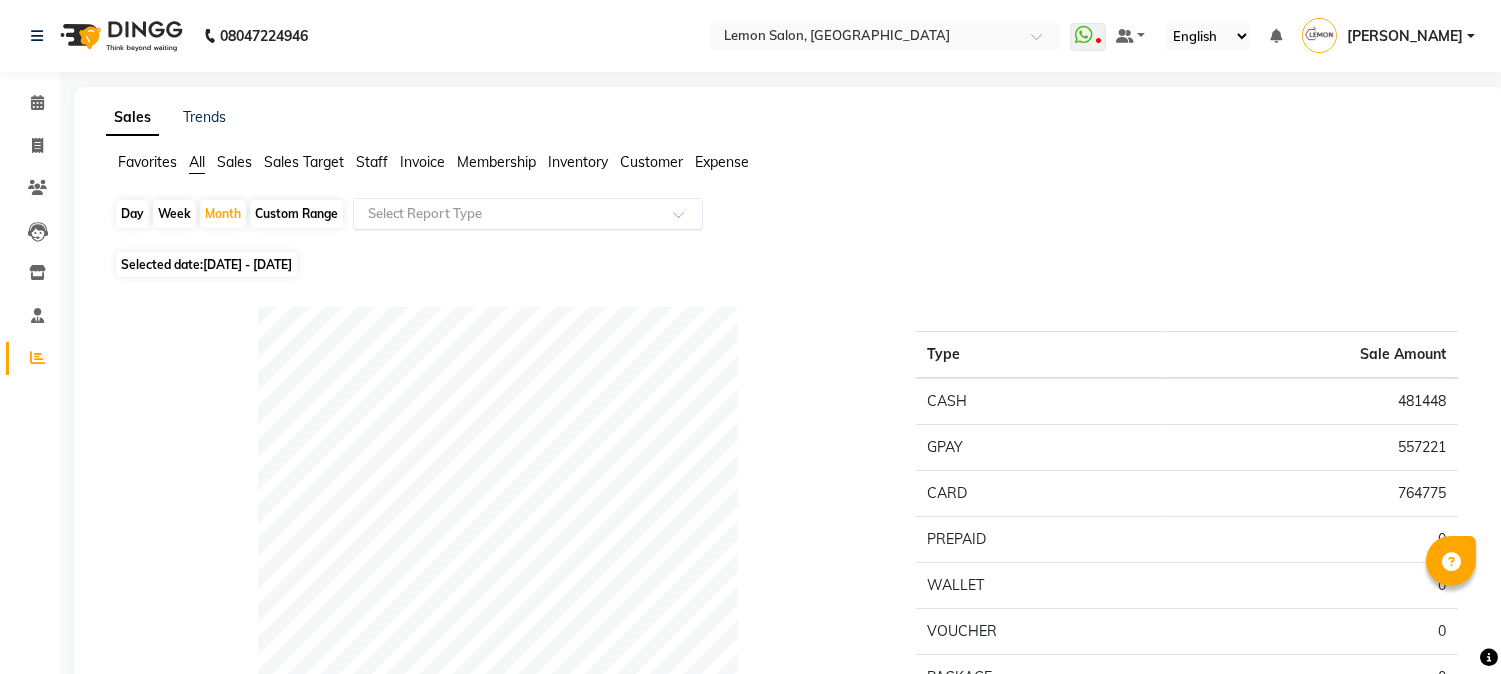 click on "Select Report Type" 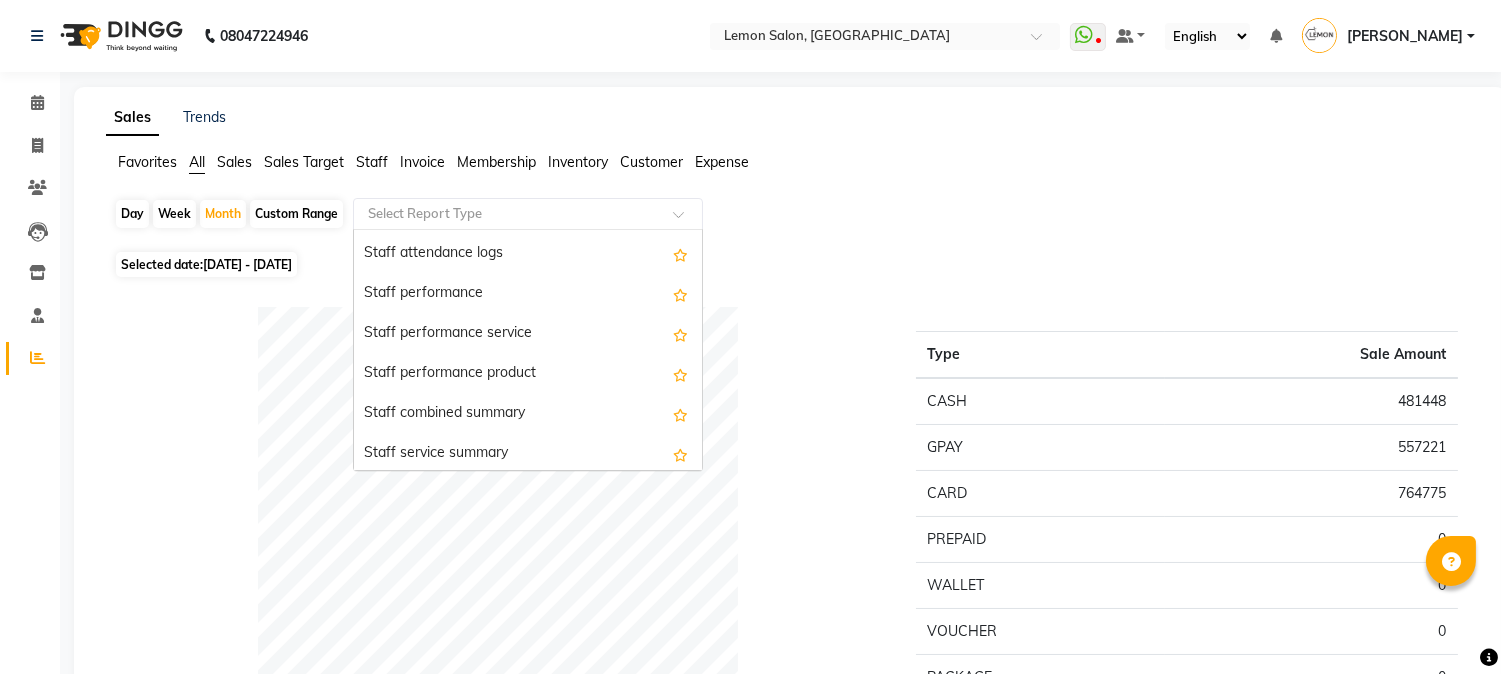 scroll, scrollTop: 696, scrollLeft: 0, axis: vertical 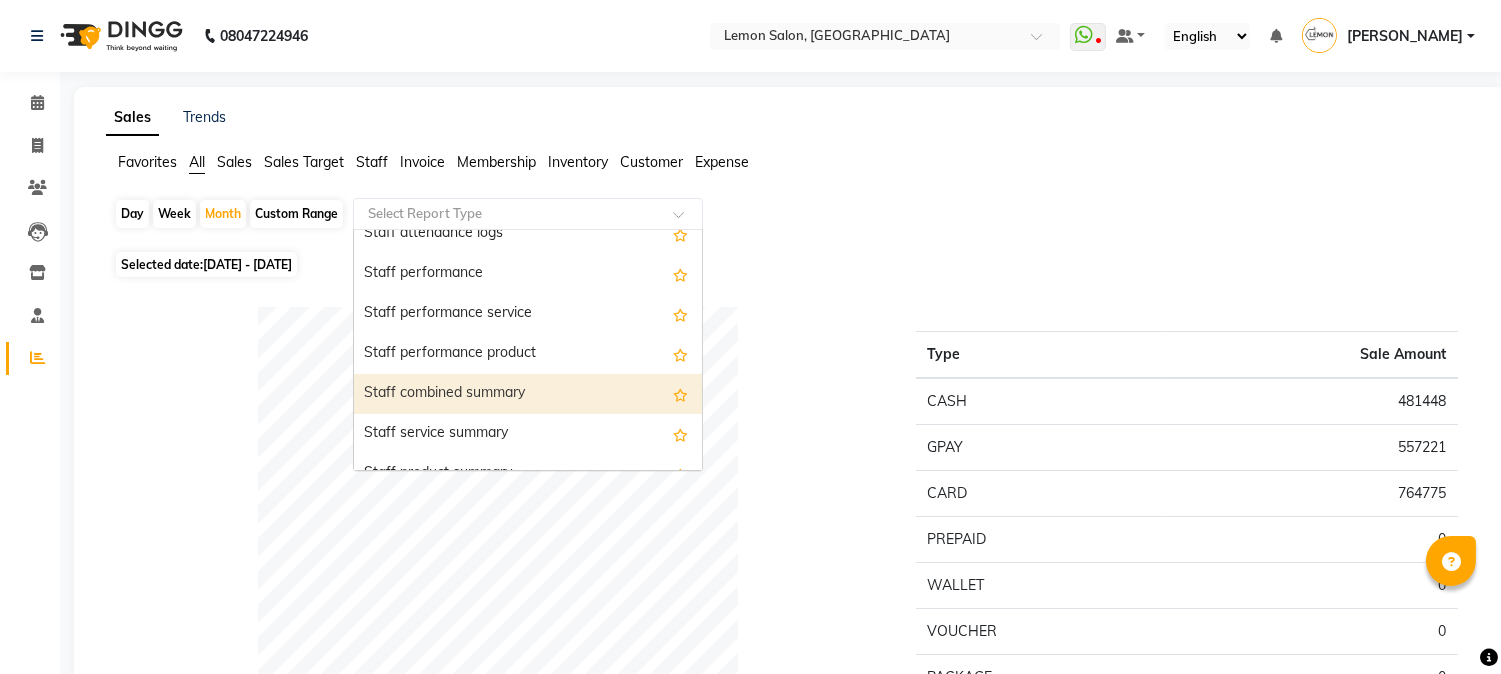 click on "Staff combined summary" at bounding box center (528, 394) 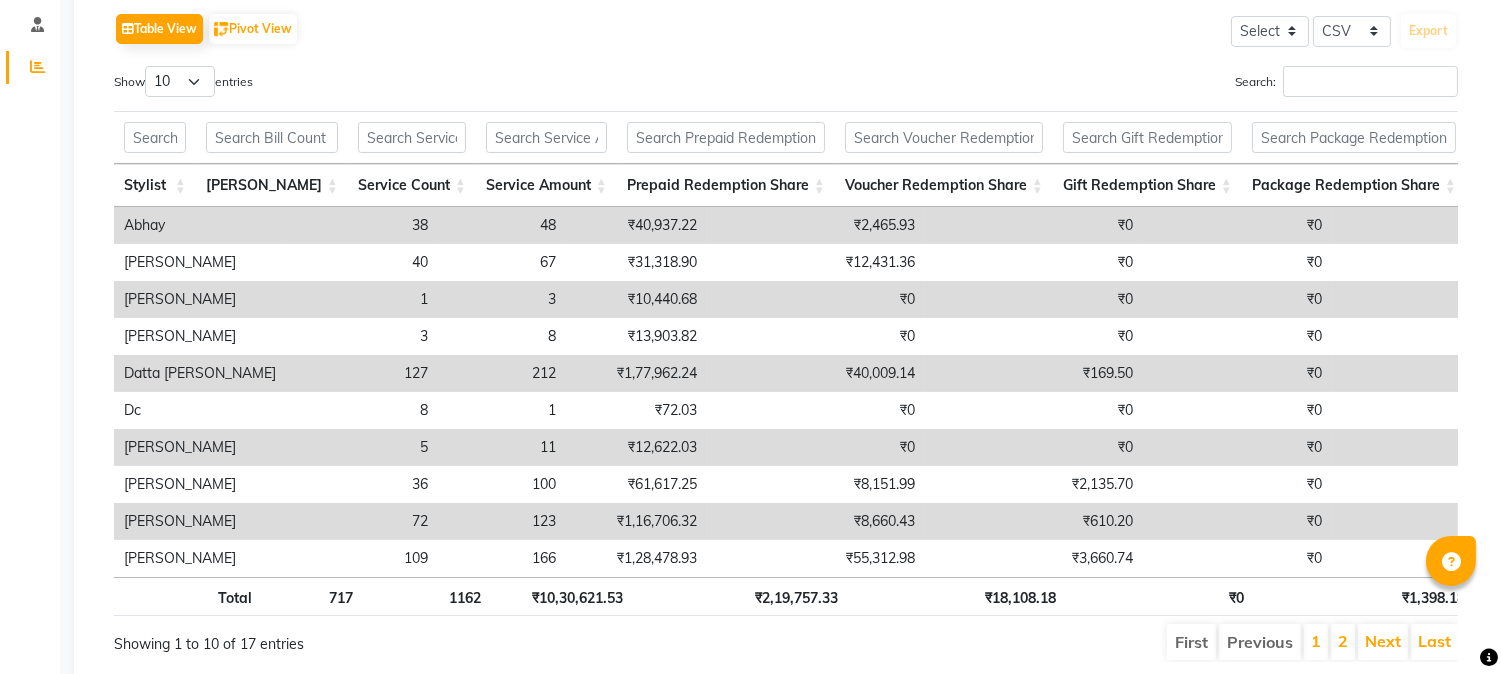 scroll, scrollTop: 296, scrollLeft: 0, axis: vertical 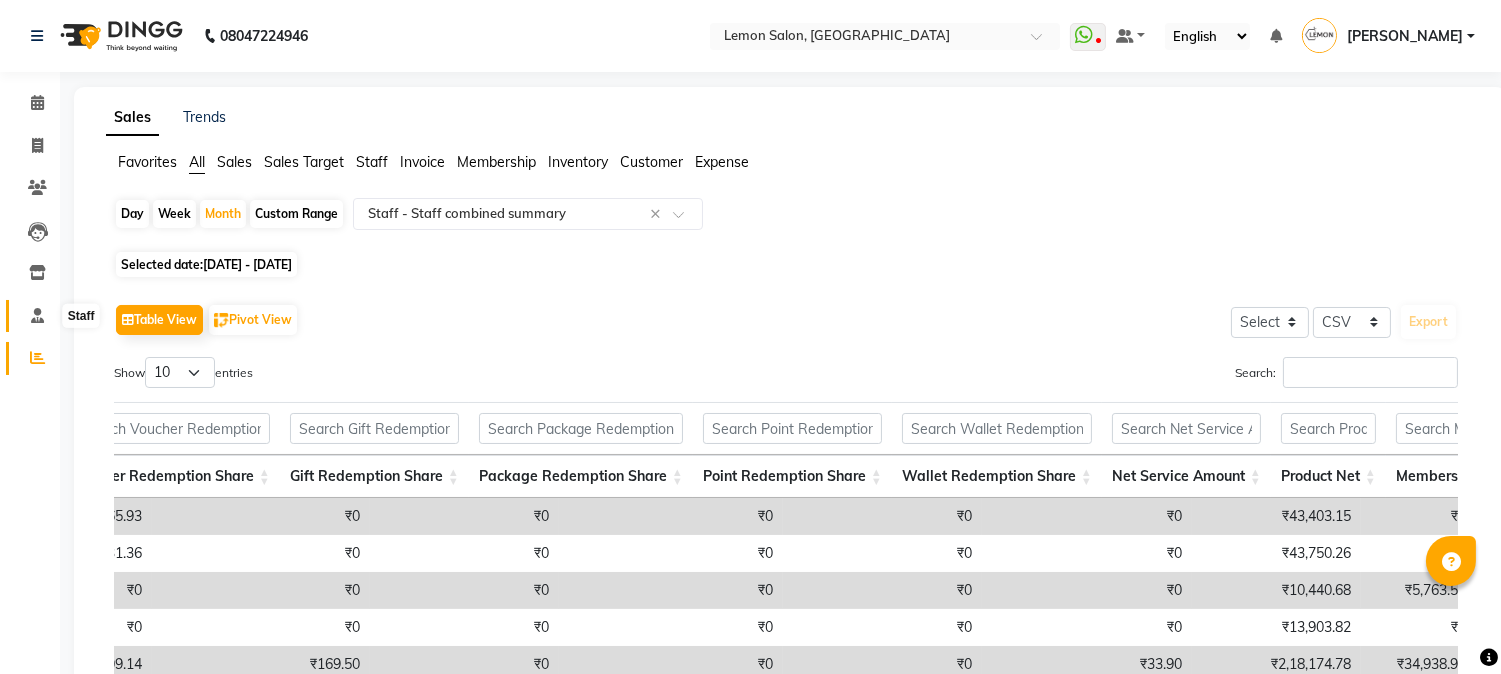 click 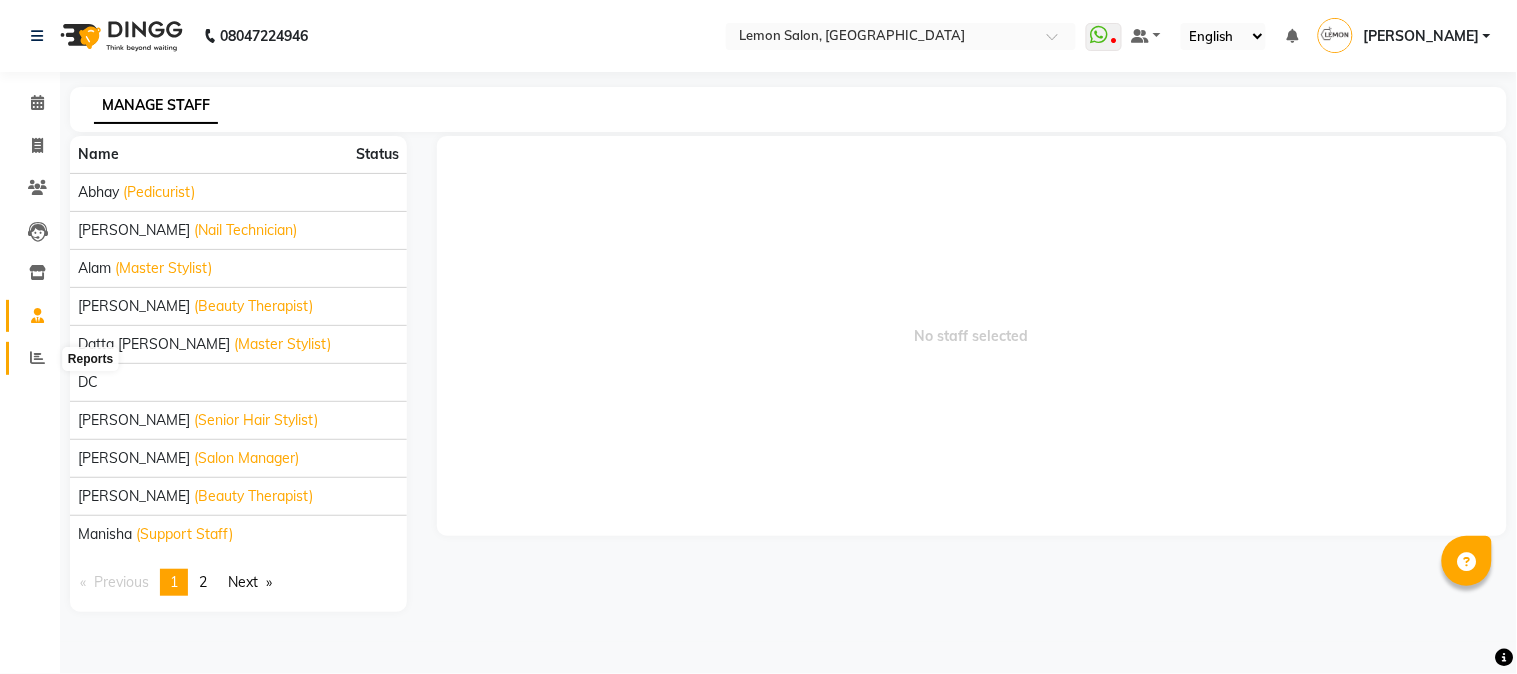 click 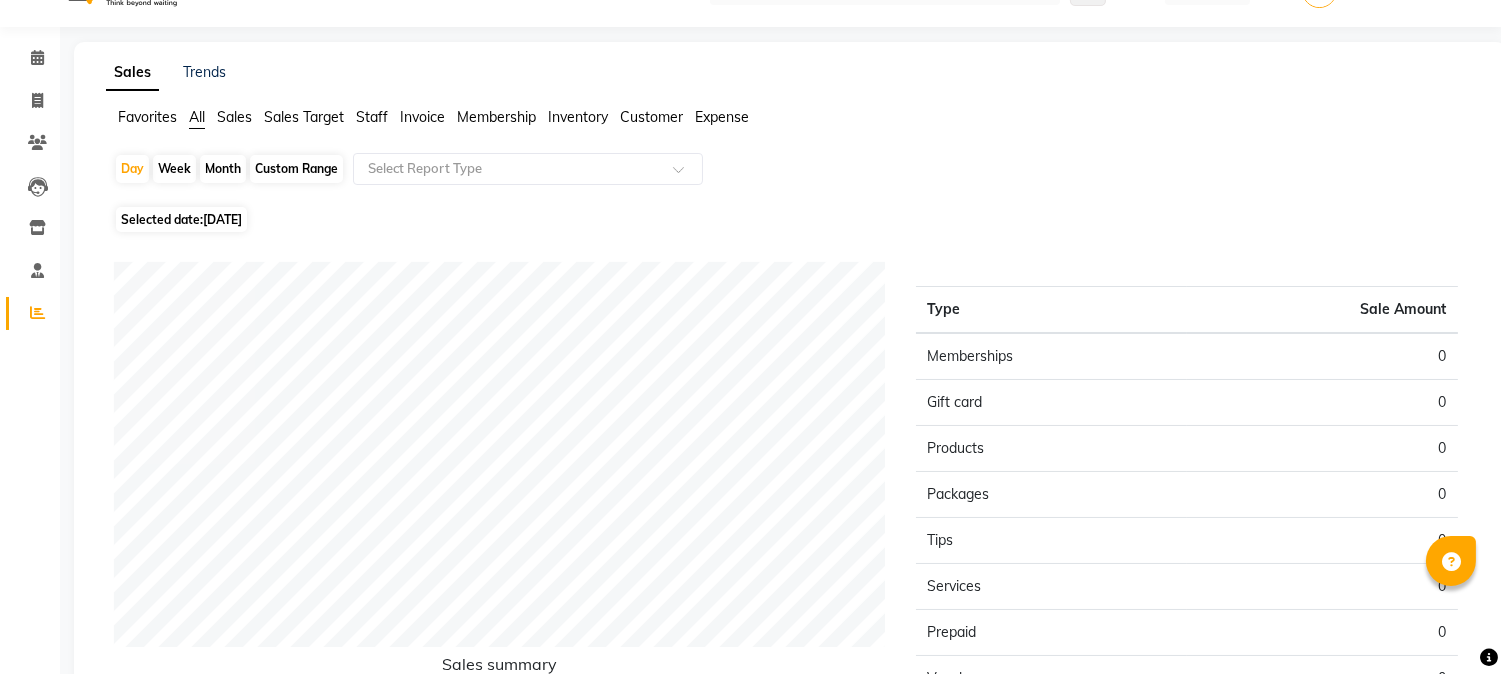 scroll, scrollTop: 0, scrollLeft: 0, axis: both 